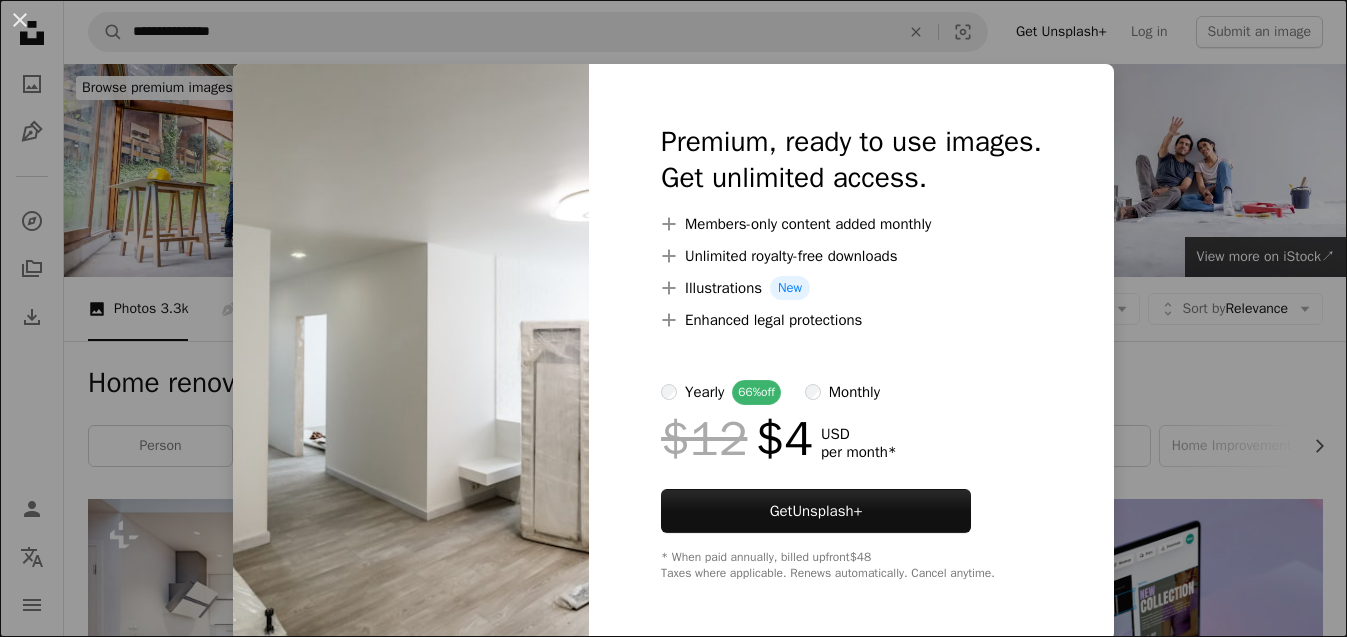 scroll, scrollTop: 787, scrollLeft: 0, axis: vertical 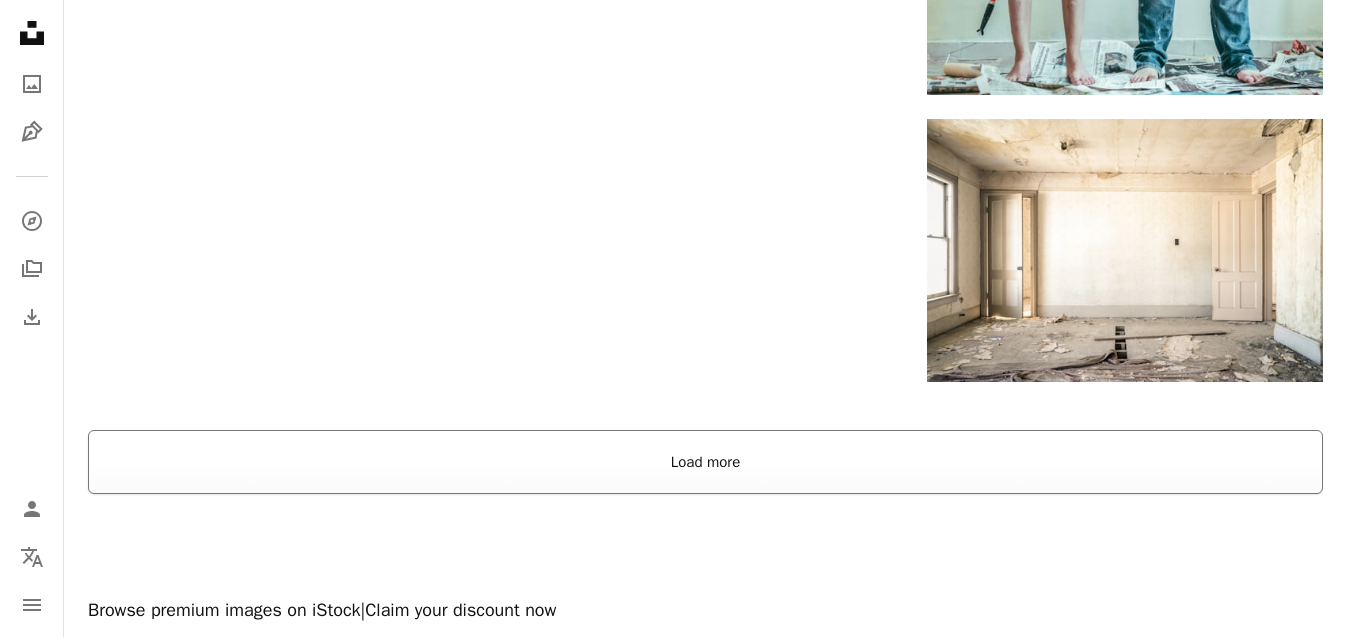 click on "Load more" at bounding box center (705, 462) 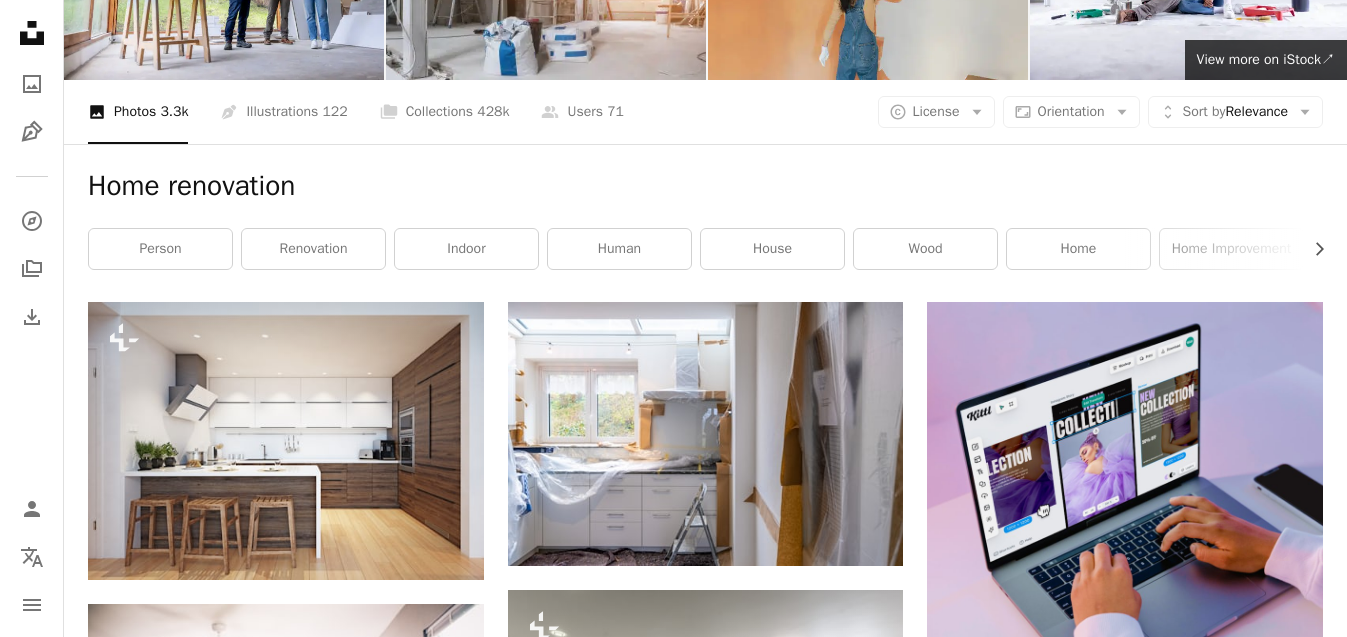 scroll, scrollTop: 0, scrollLeft: 0, axis: both 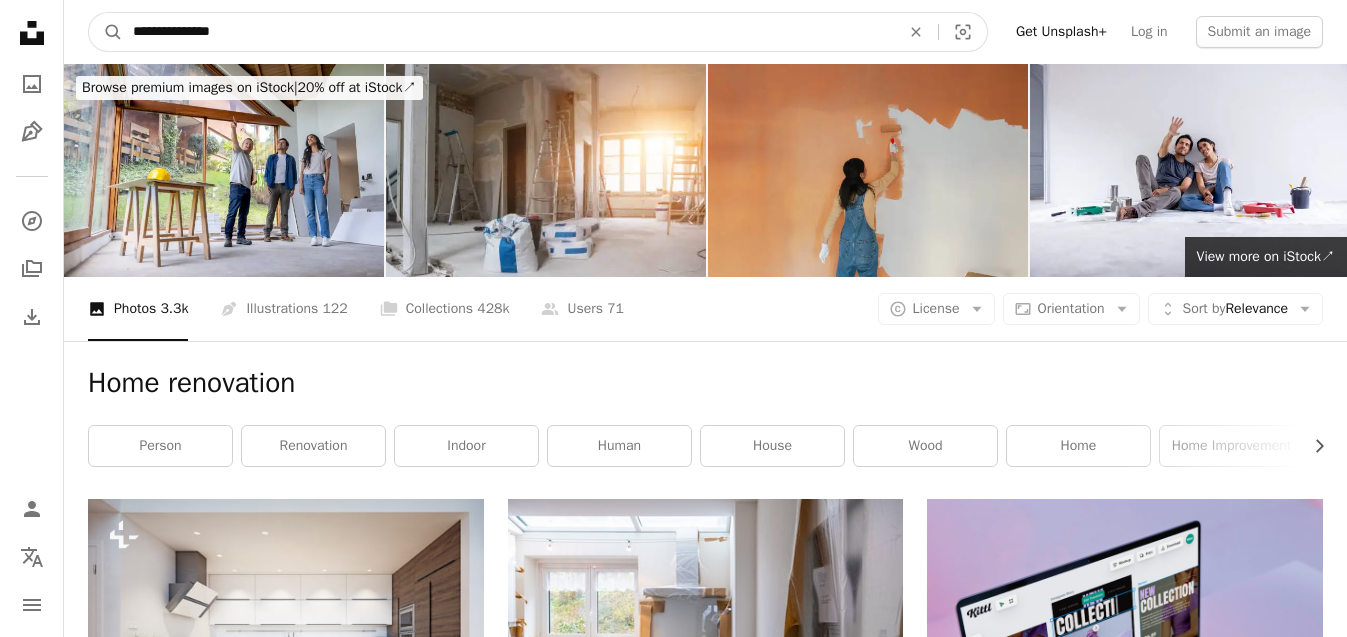 click on "**********" at bounding box center [508, 32] 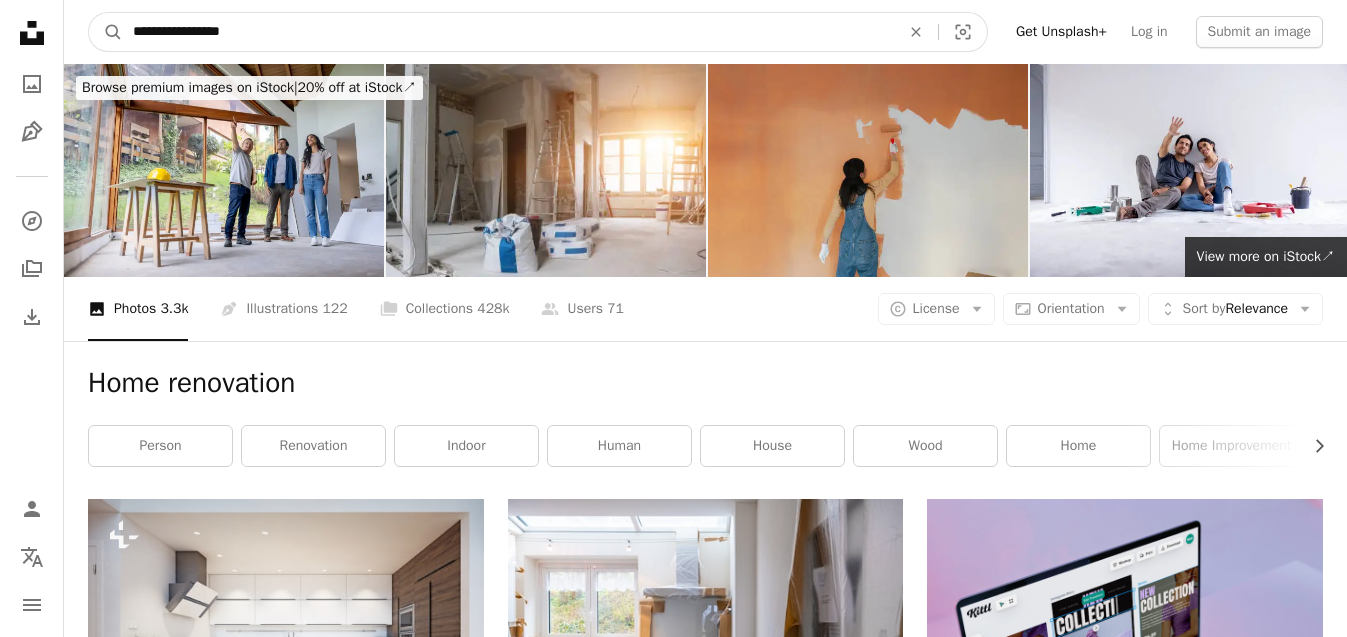 type on "**********" 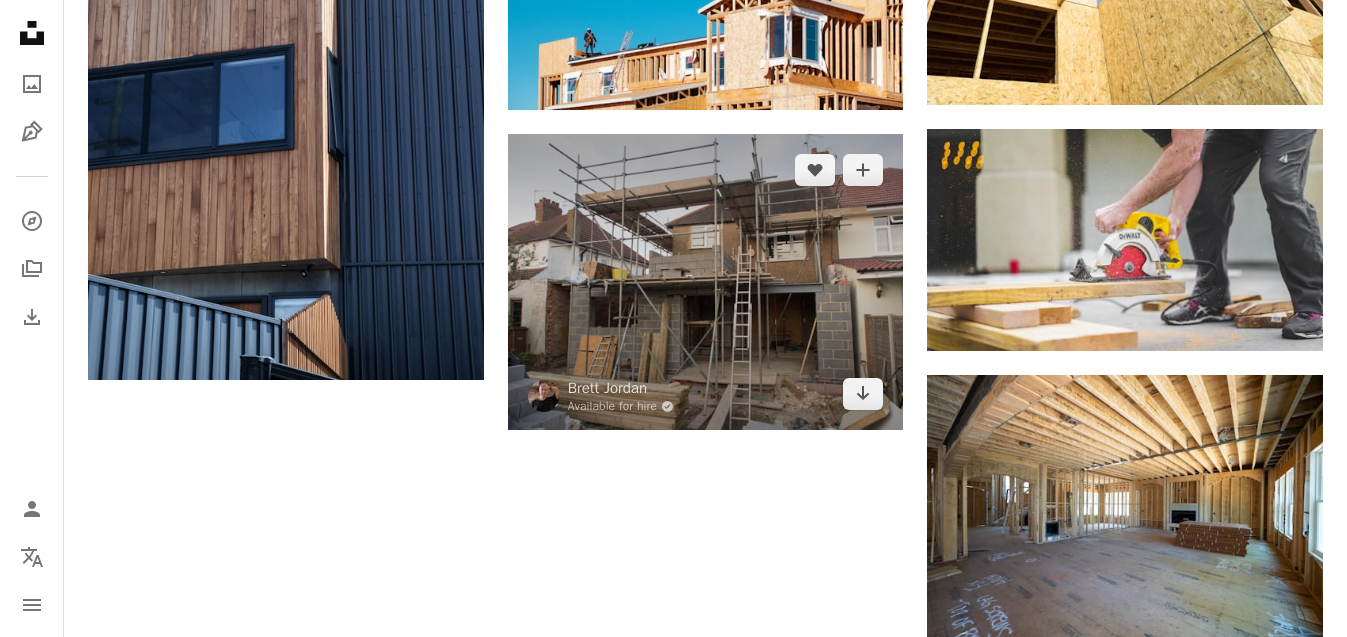 scroll, scrollTop: 2091, scrollLeft: 0, axis: vertical 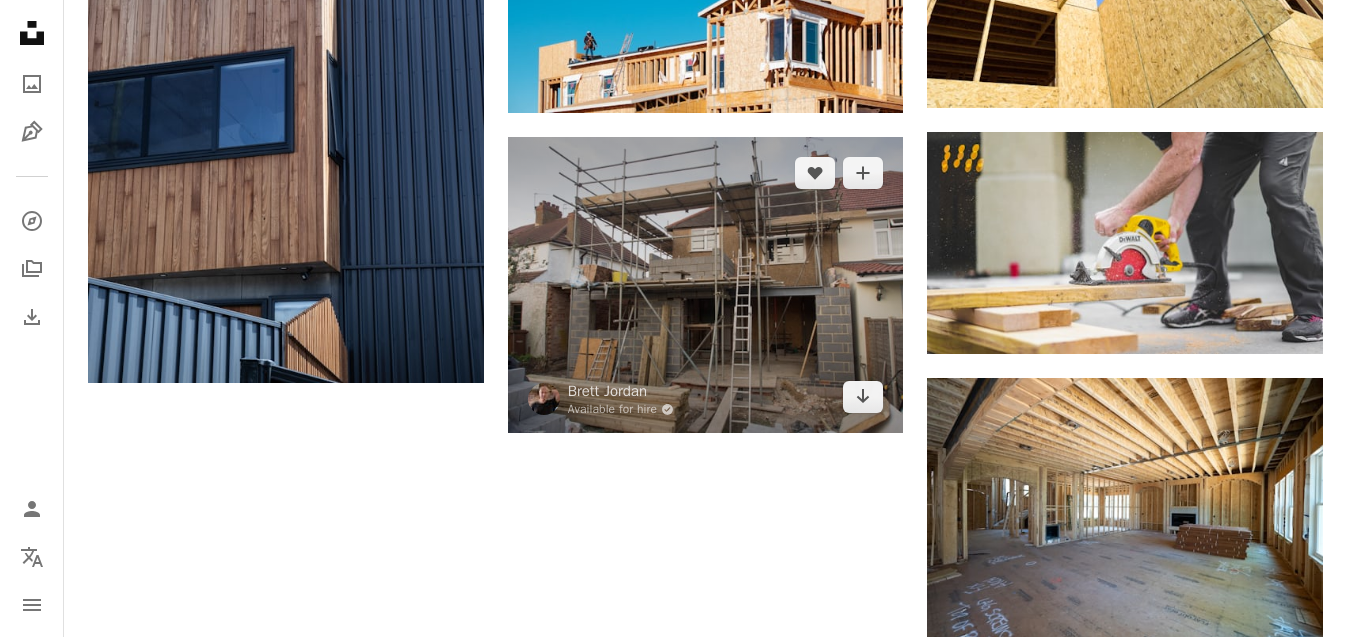 click at bounding box center (706, 285) 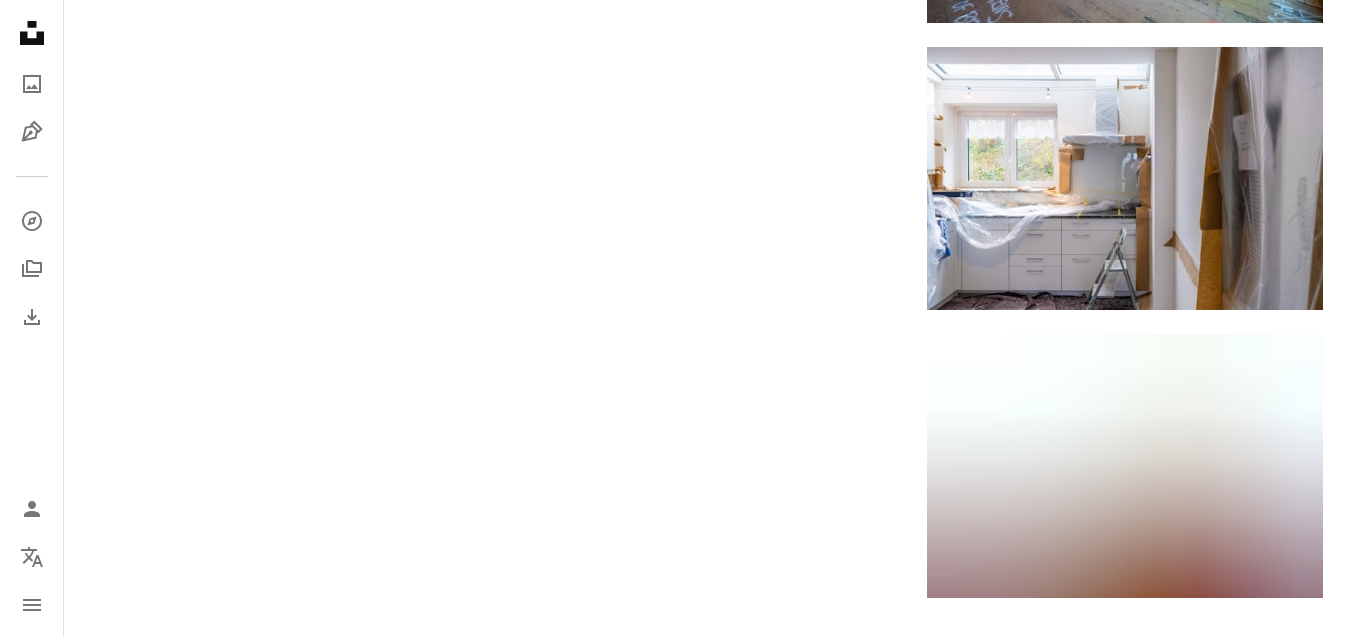 scroll, scrollTop: 2030, scrollLeft: 0, axis: vertical 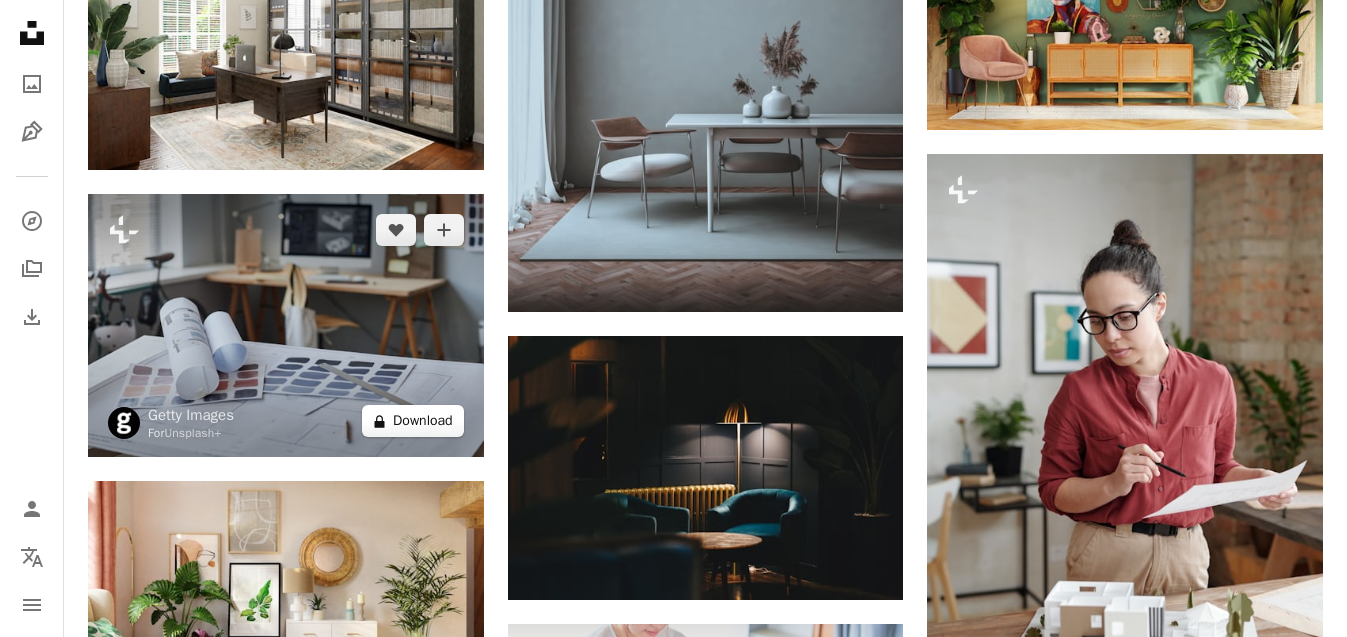 click on "A lock Download" at bounding box center (413, 421) 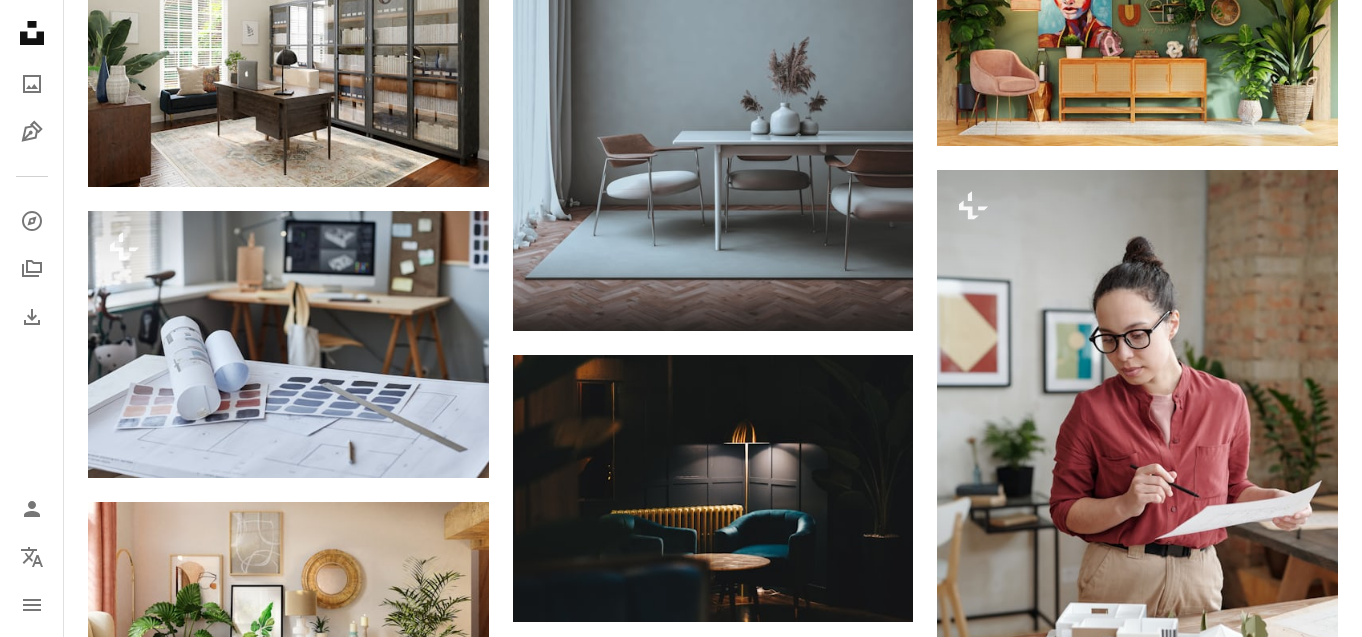 click on "An X shape Premium, ready to use images. Get unlimited access. A plus sign Members-only content added monthly A plus sign Unlimited royalty-free downloads A plus sign Illustrations  New A plus sign Enhanced legal protections yearly 66%  off monthly $12   $4 USD per month * Get  Unsplash+ * When paid annually, billed upfront  $48 Taxes where applicable. Renews automatically. Cancel anytime." at bounding box center (681, 3292) 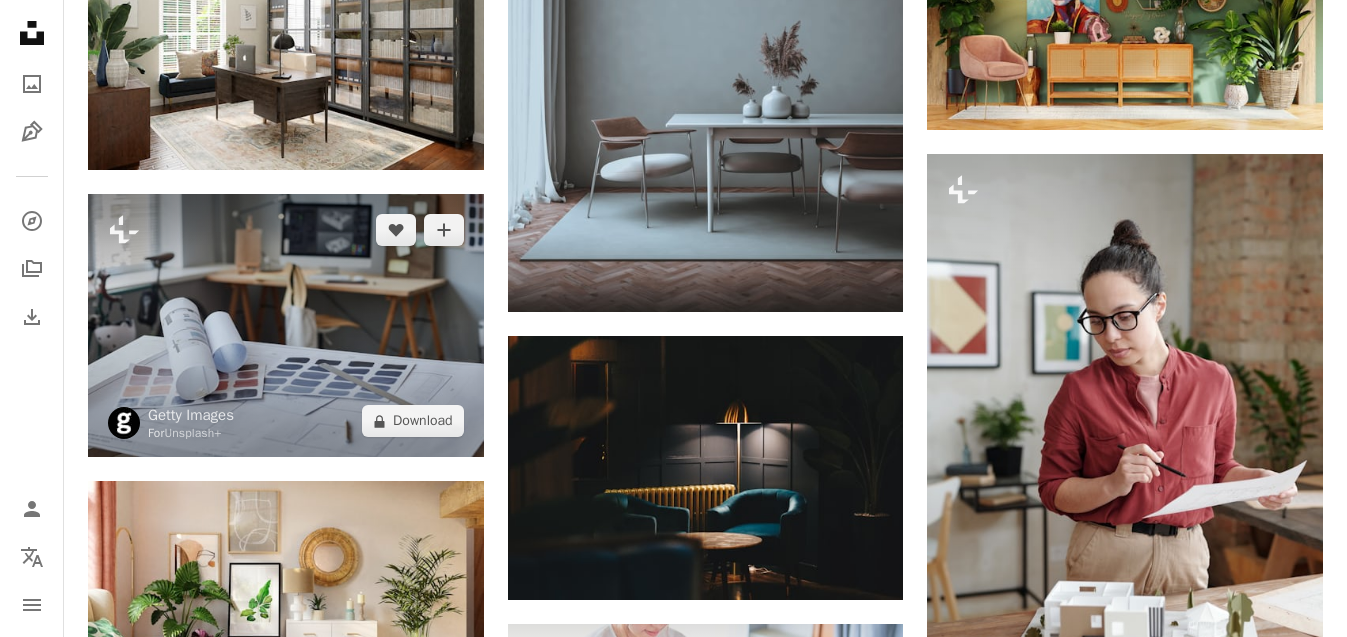 click at bounding box center (286, 326) 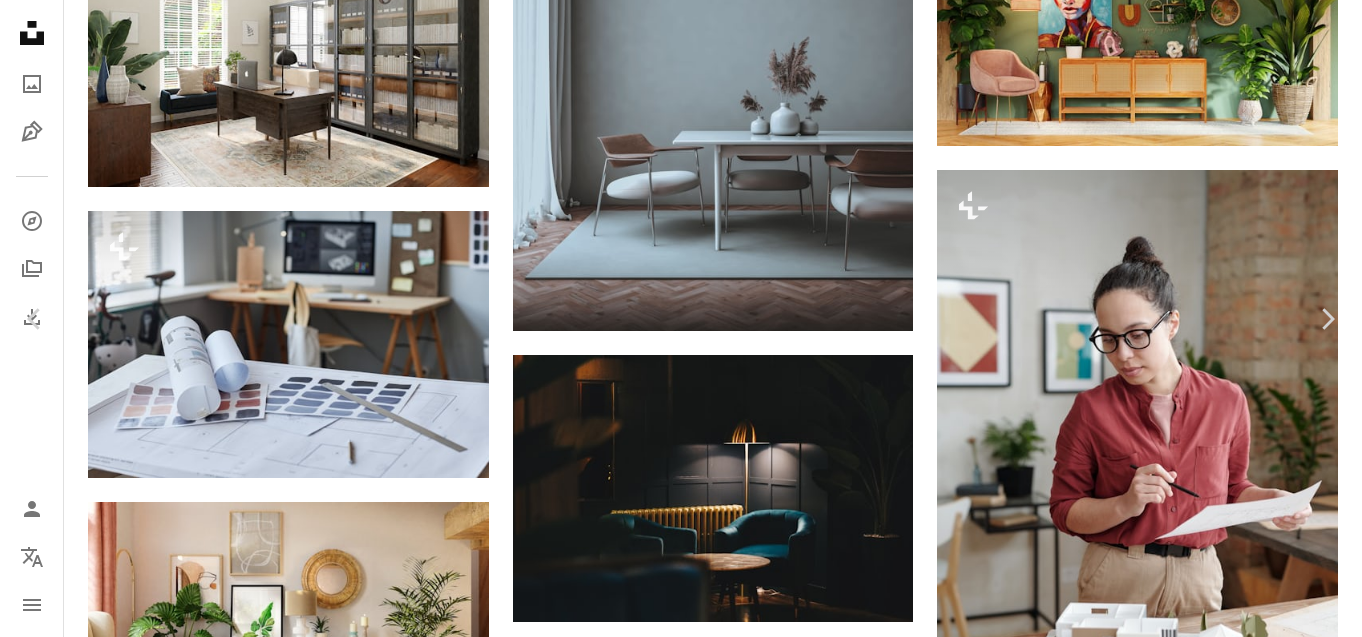 scroll, scrollTop: 5201, scrollLeft: 0, axis: vertical 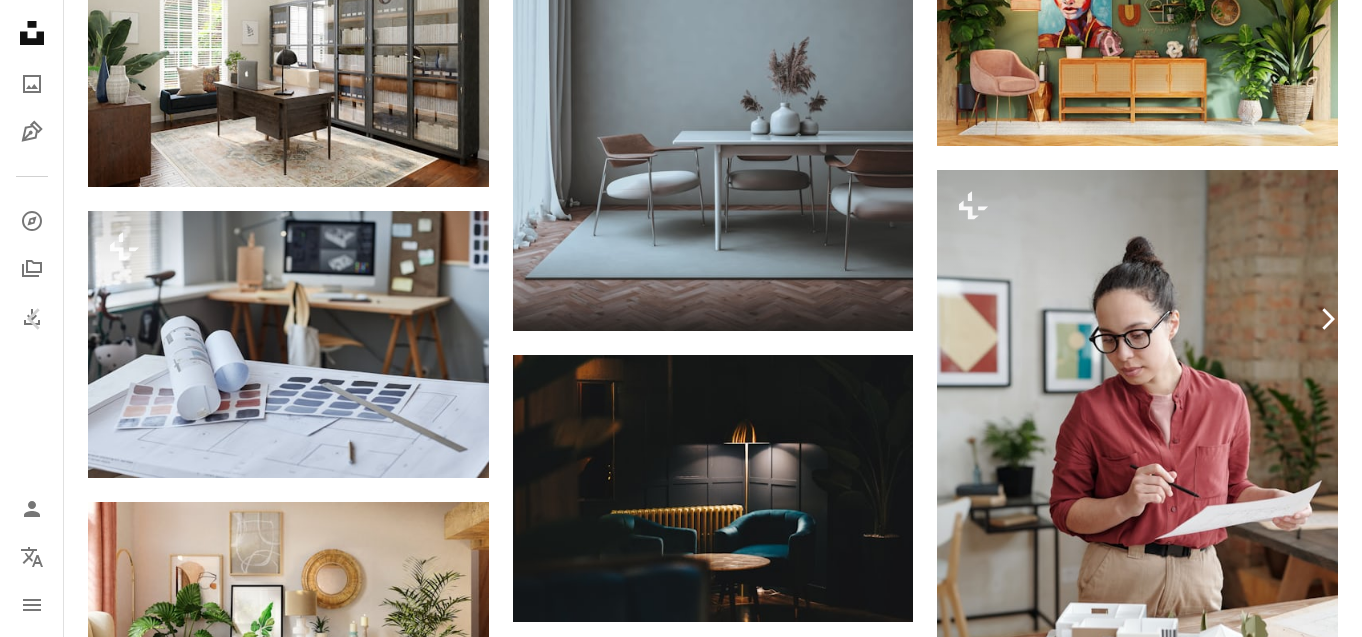 click on "Chevron right" at bounding box center (1327, 319) 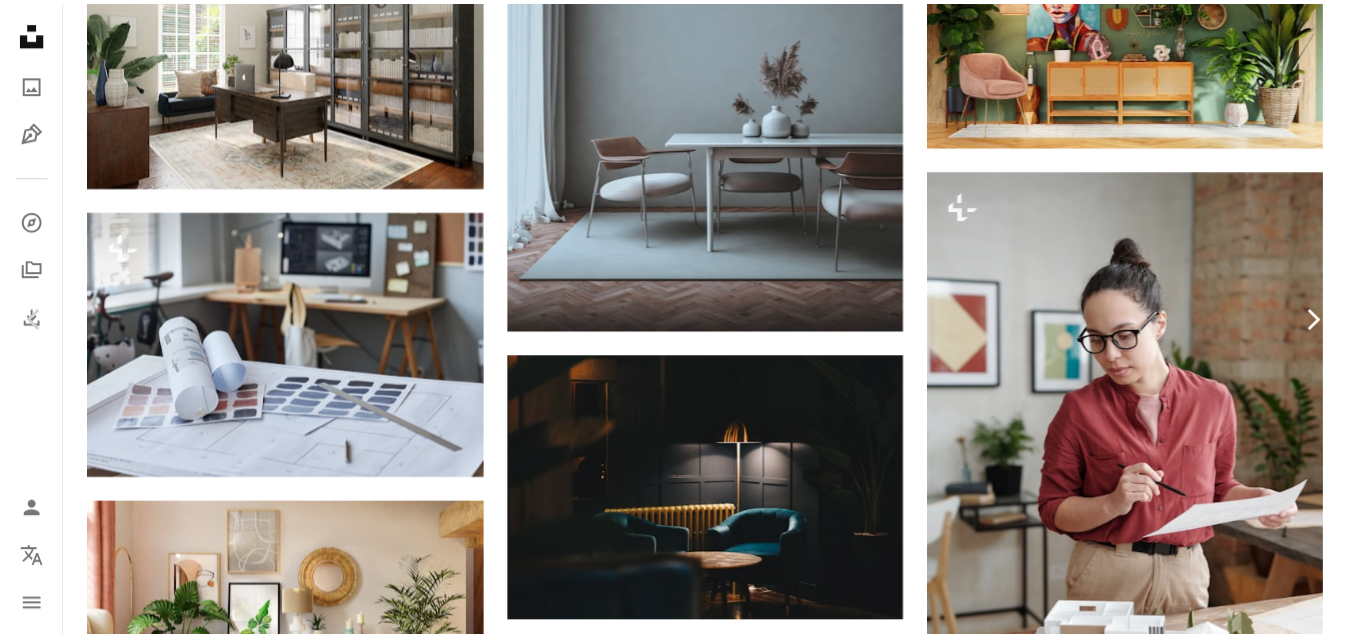 scroll, scrollTop: 0, scrollLeft: 0, axis: both 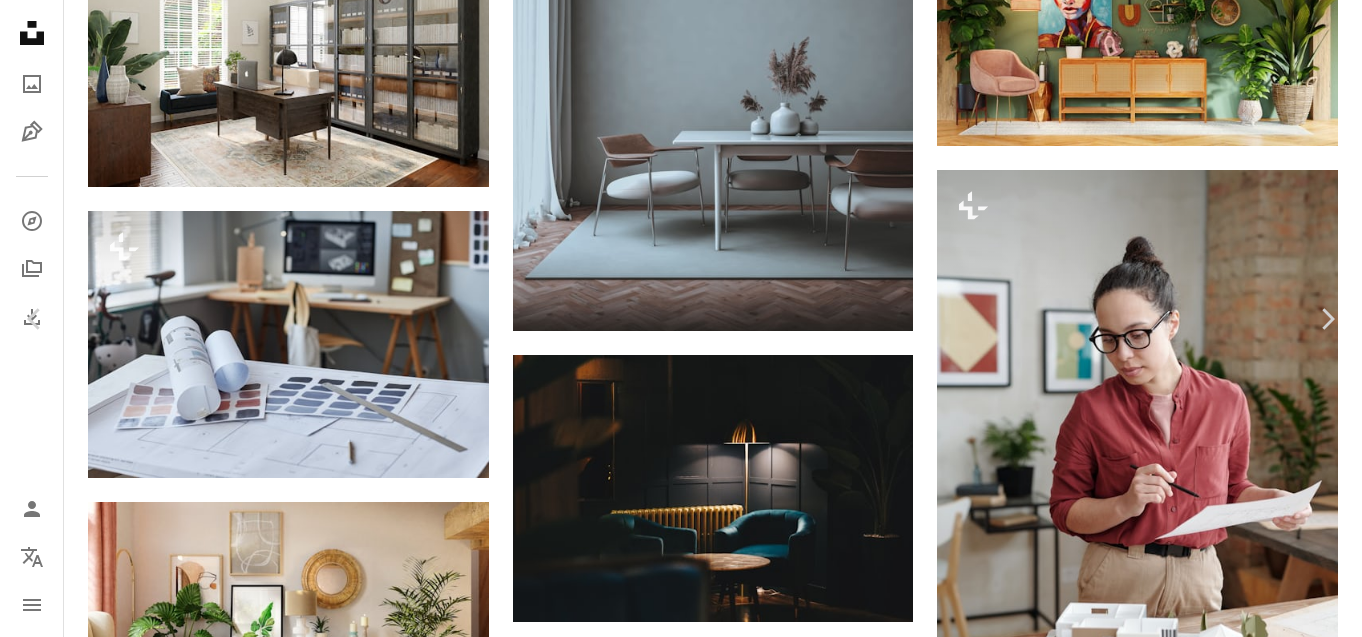 click on "An X shape Chevron left Chevron right Spacejoy spacejoy A heart A plus sign Download free Chevron down Zoom in ––– ––  –– ––– –––– –––– ––– ––  –– ––– –––– –––– ––– ––  –– ––– –––– –––– A forward-right arrow Share Info icon Info More Actions –––   – –––  – – ––  – ––––. ––– ––– ––––  –––– ––– ––– – –––– –––– ––– –––   –––– –––– Browse premium related images on iStock  |  Save 20% with code UNSPLASH20 Related images" at bounding box center (681, 3292) 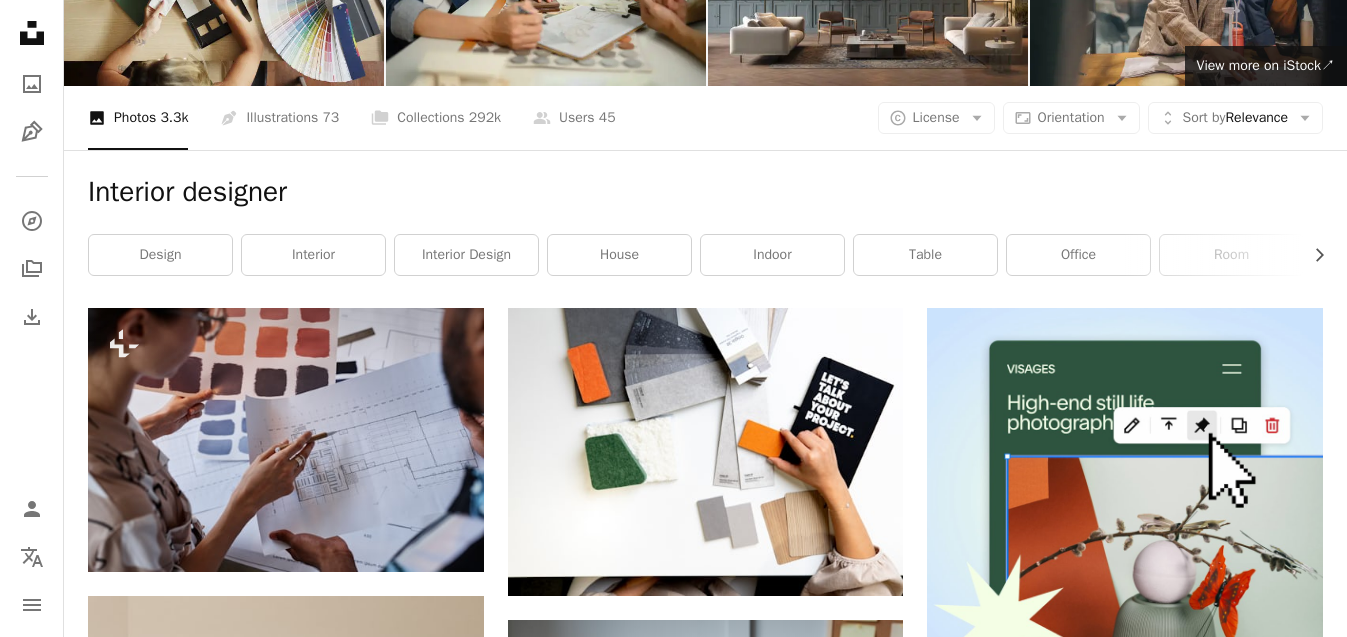 scroll, scrollTop: 196, scrollLeft: 0, axis: vertical 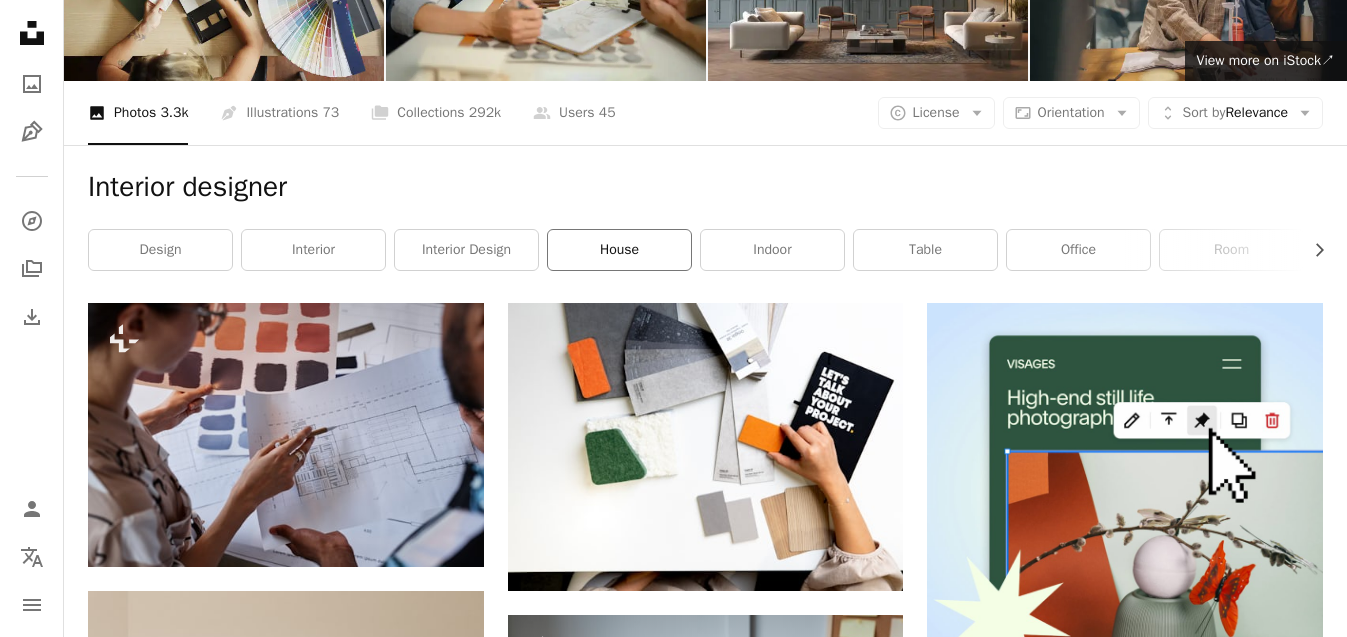 click on "house" at bounding box center [619, 250] 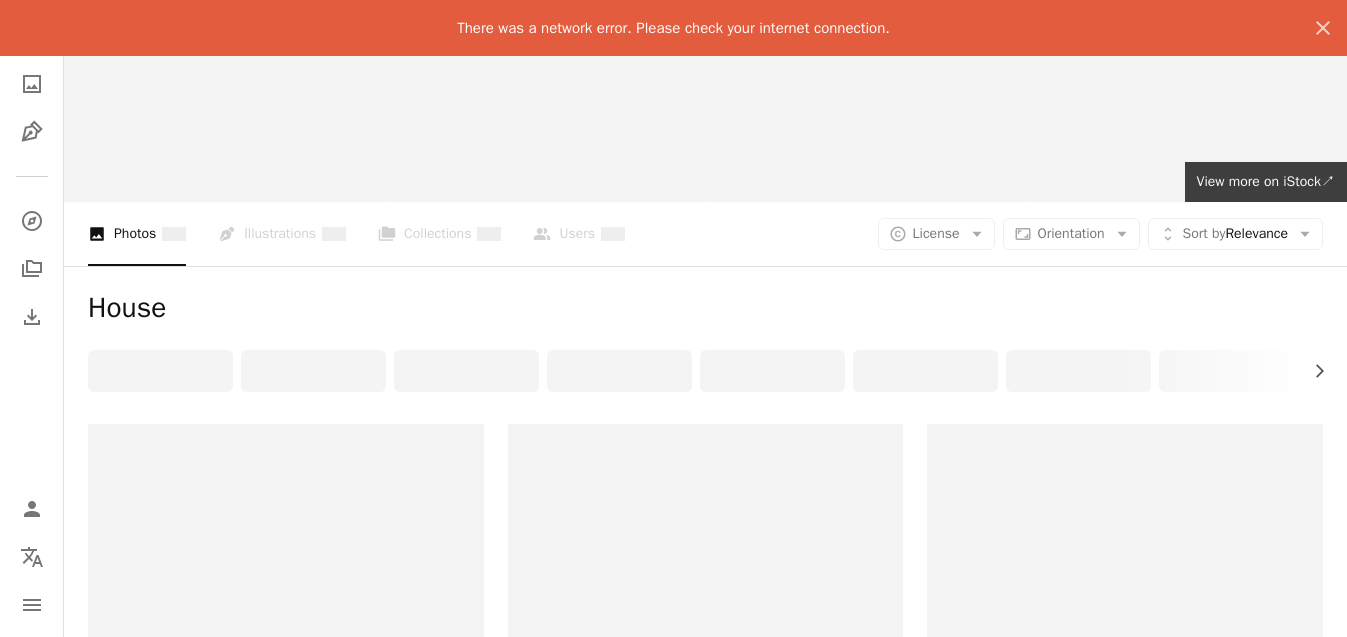 scroll, scrollTop: 0, scrollLeft: 0, axis: both 